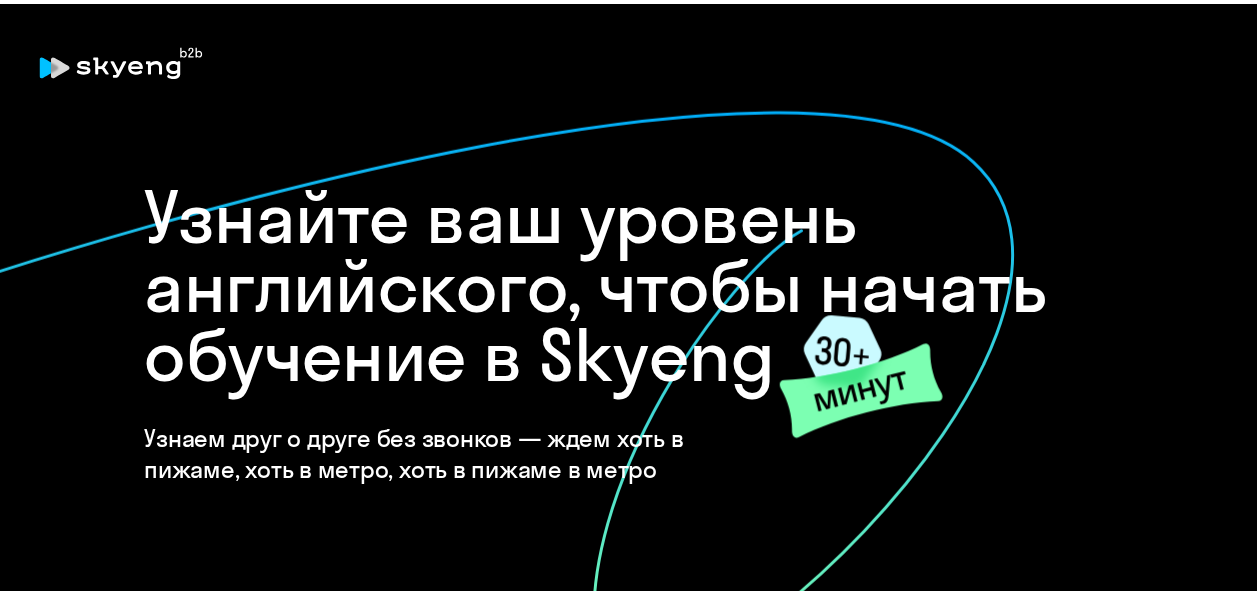 scroll, scrollTop: 0, scrollLeft: 0, axis: both 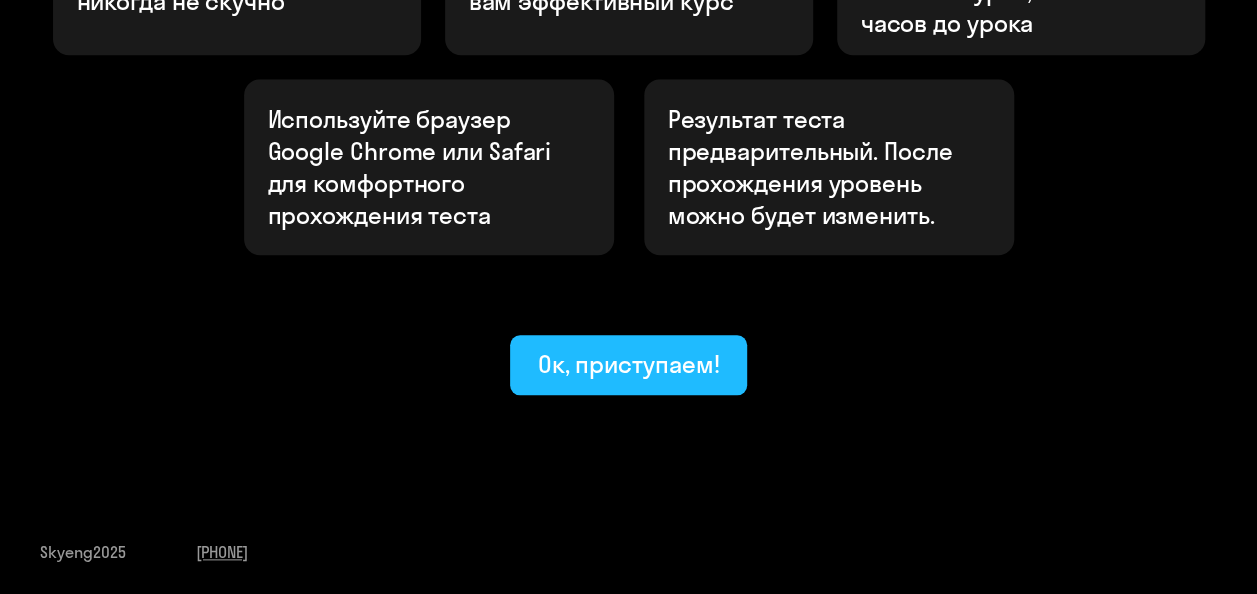 drag, startPoint x: 642, startPoint y: 356, endPoint x: 644, endPoint y: 366, distance: 10.198039 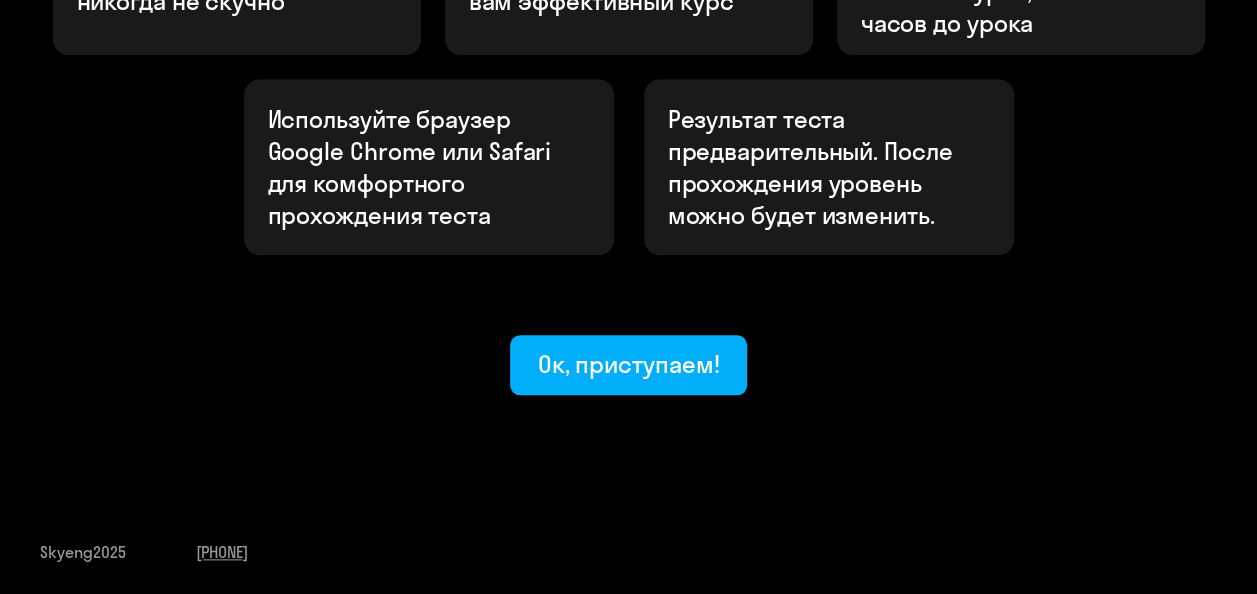 click on "Ок, приступаем!" 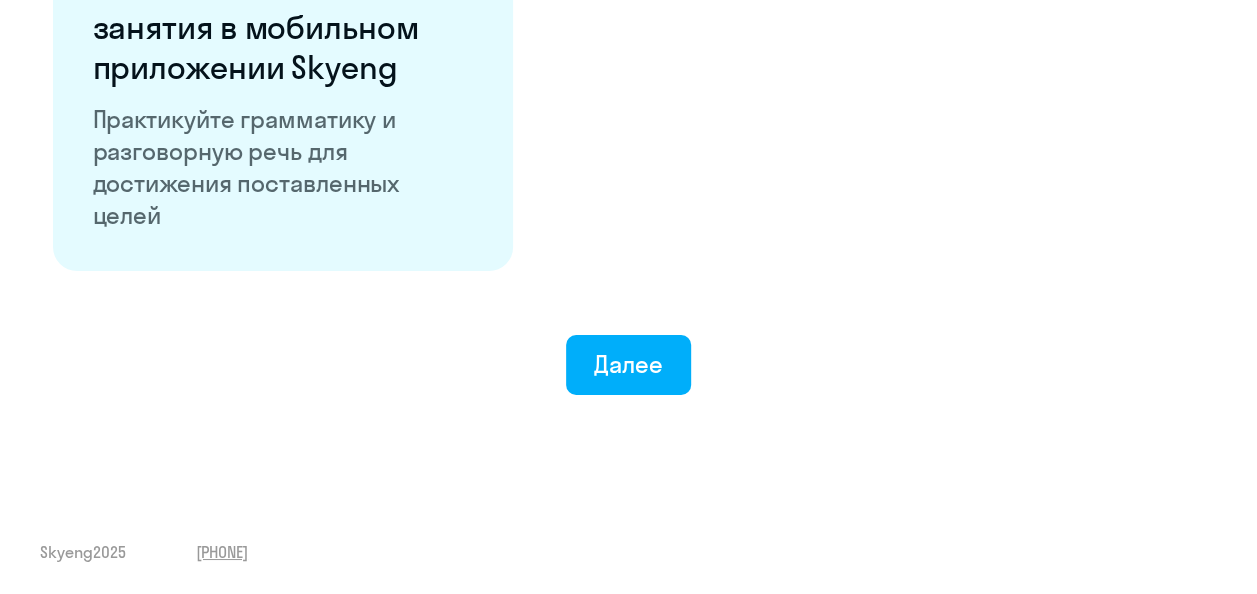 scroll, scrollTop: 4041, scrollLeft: 0, axis: vertical 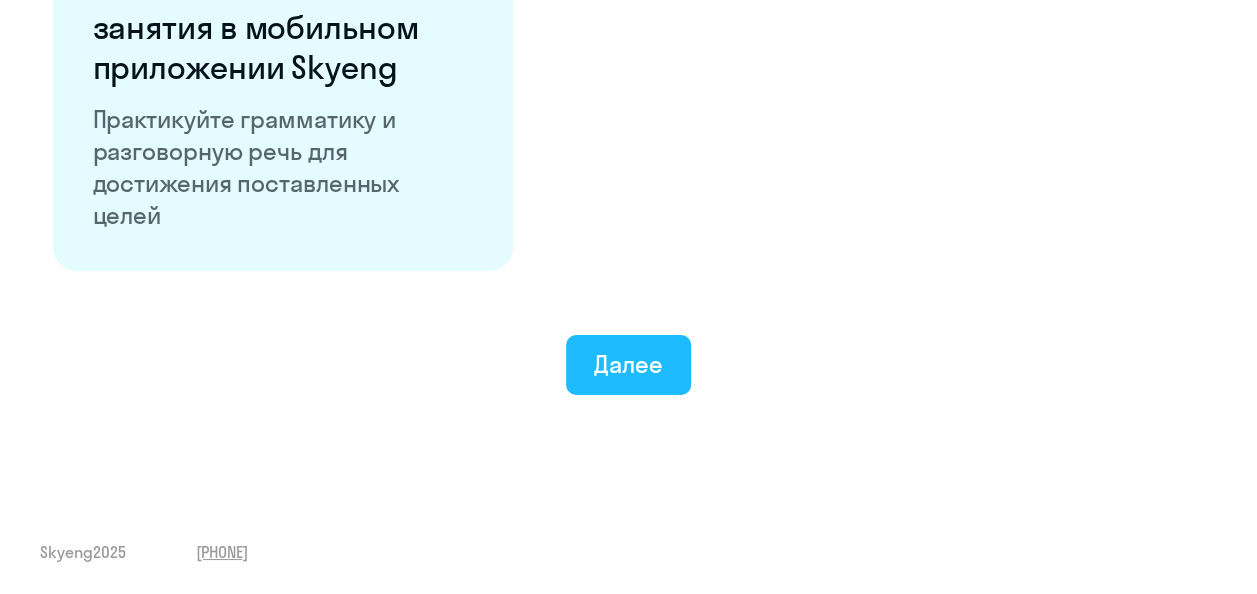 click on "Далее" 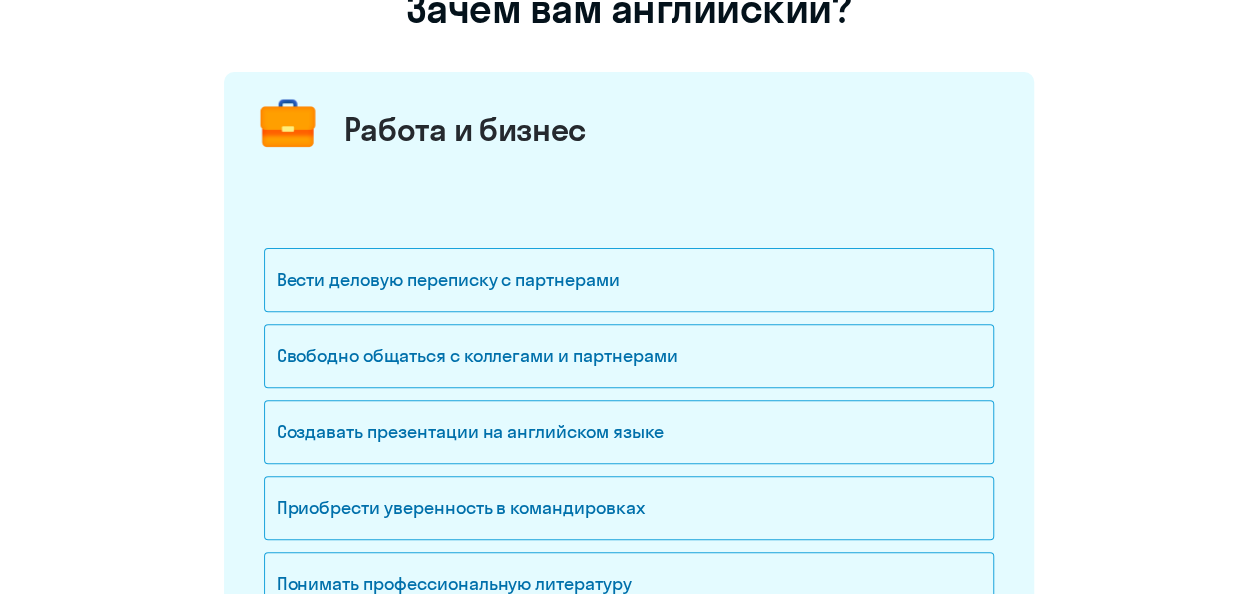 scroll, scrollTop: 200, scrollLeft: 0, axis: vertical 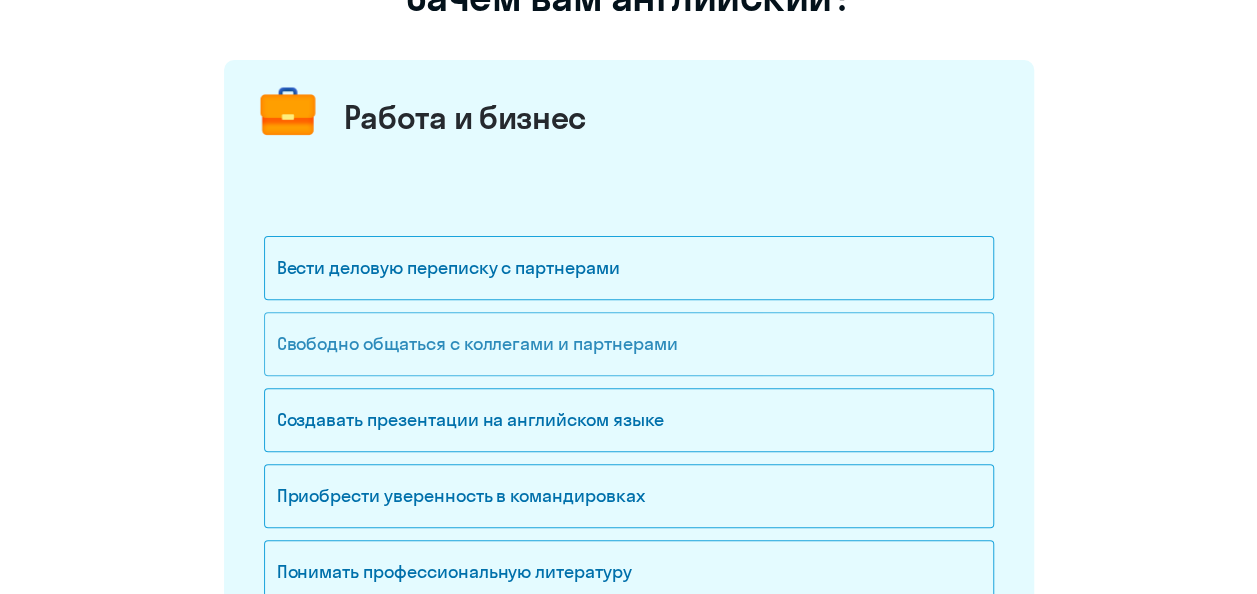 click on "Свободно общаться с коллегами и партнерами" 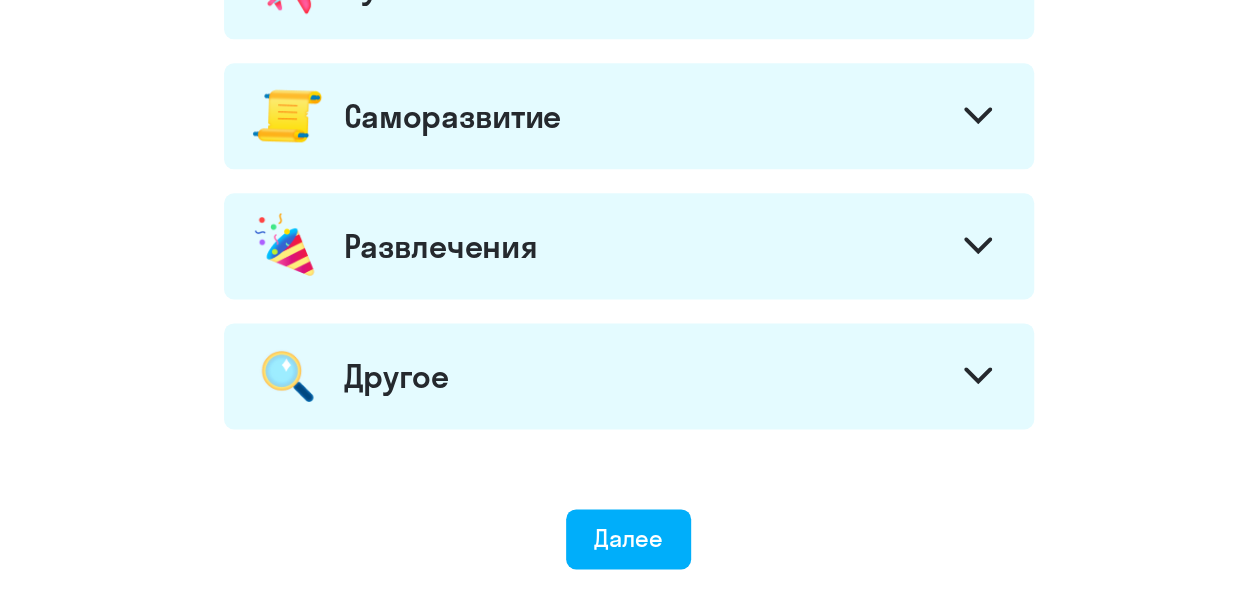 scroll, scrollTop: 1310, scrollLeft: 0, axis: vertical 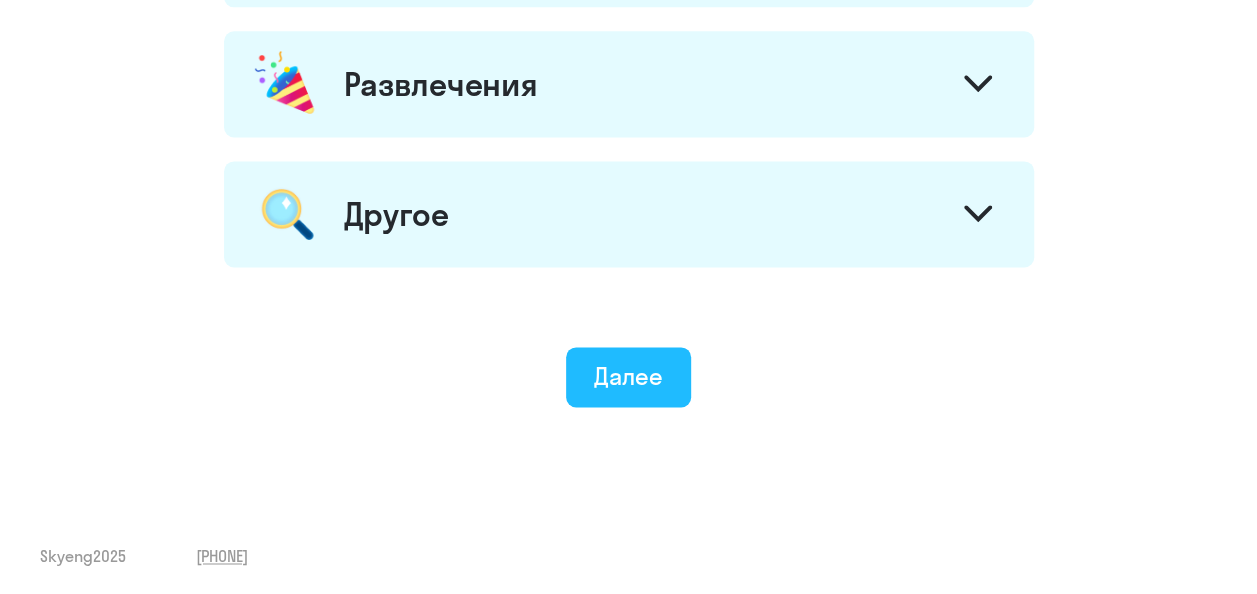 click on "Далее" 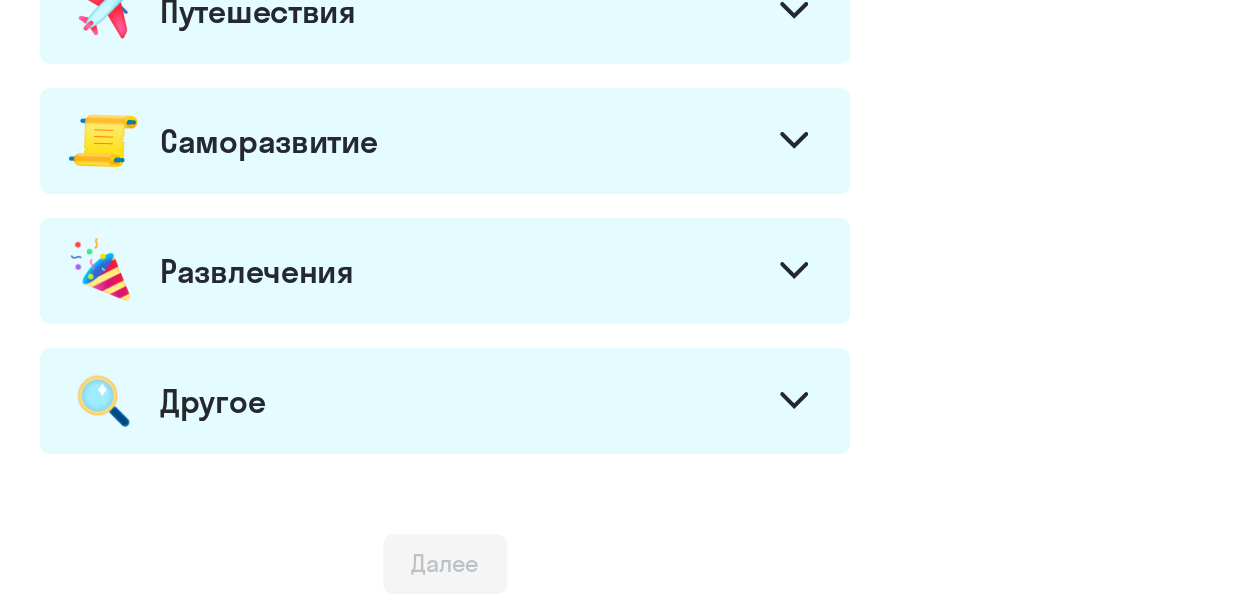 scroll, scrollTop: 0, scrollLeft: 0, axis: both 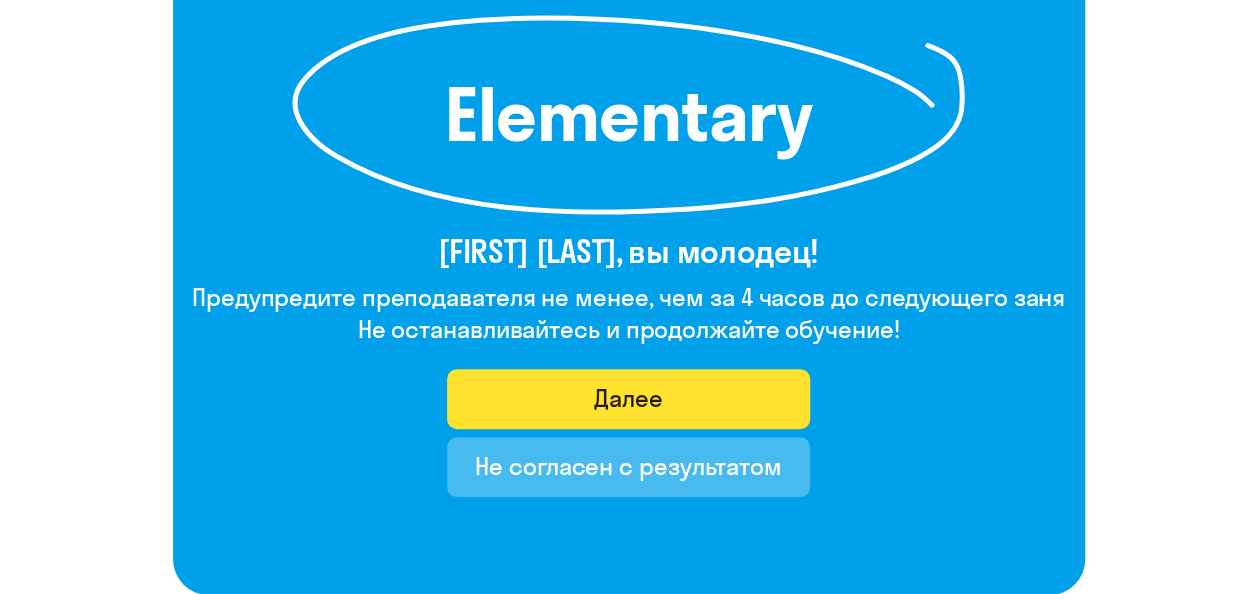 click on "Далее" 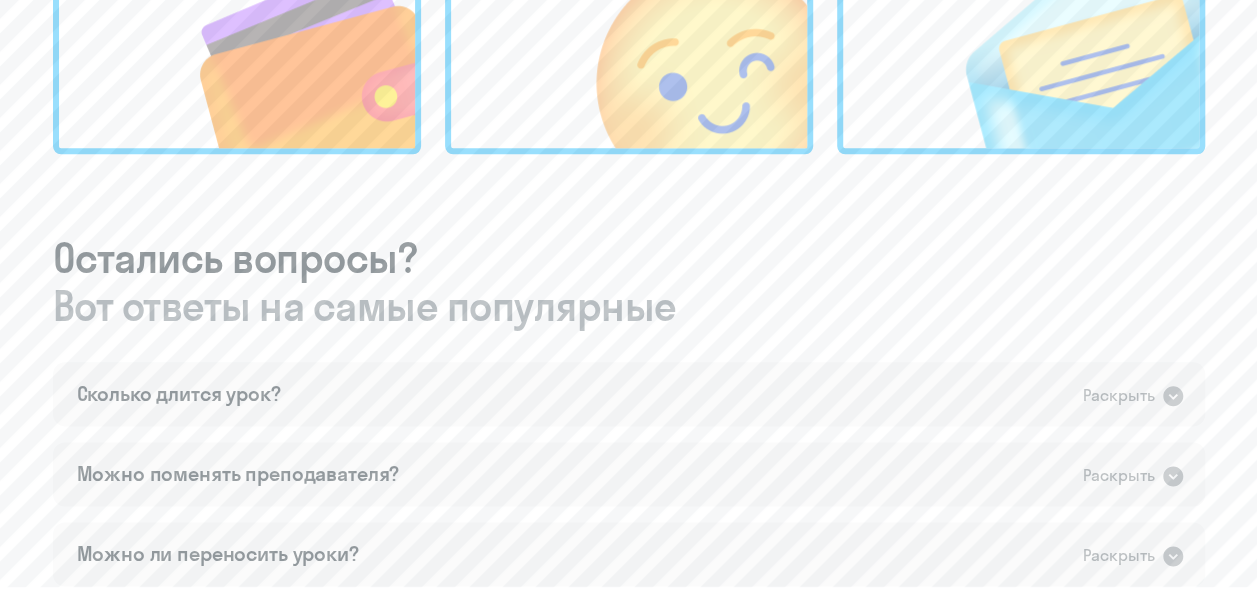 scroll, scrollTop: 1000, scrollLeft: 0, axis: vertical 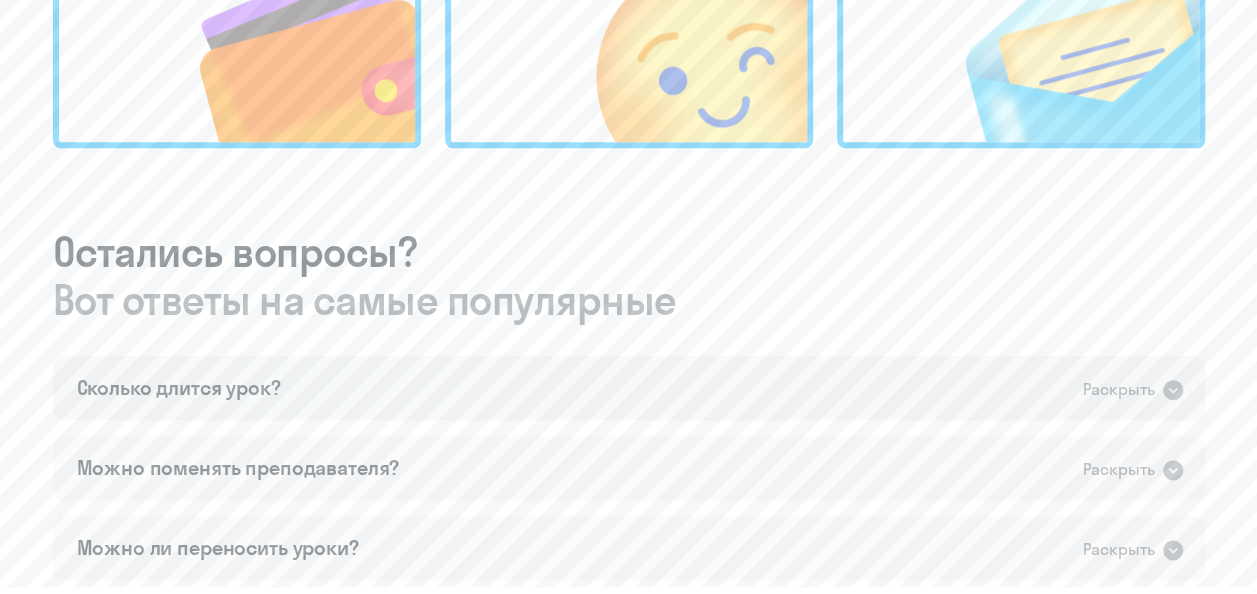 click 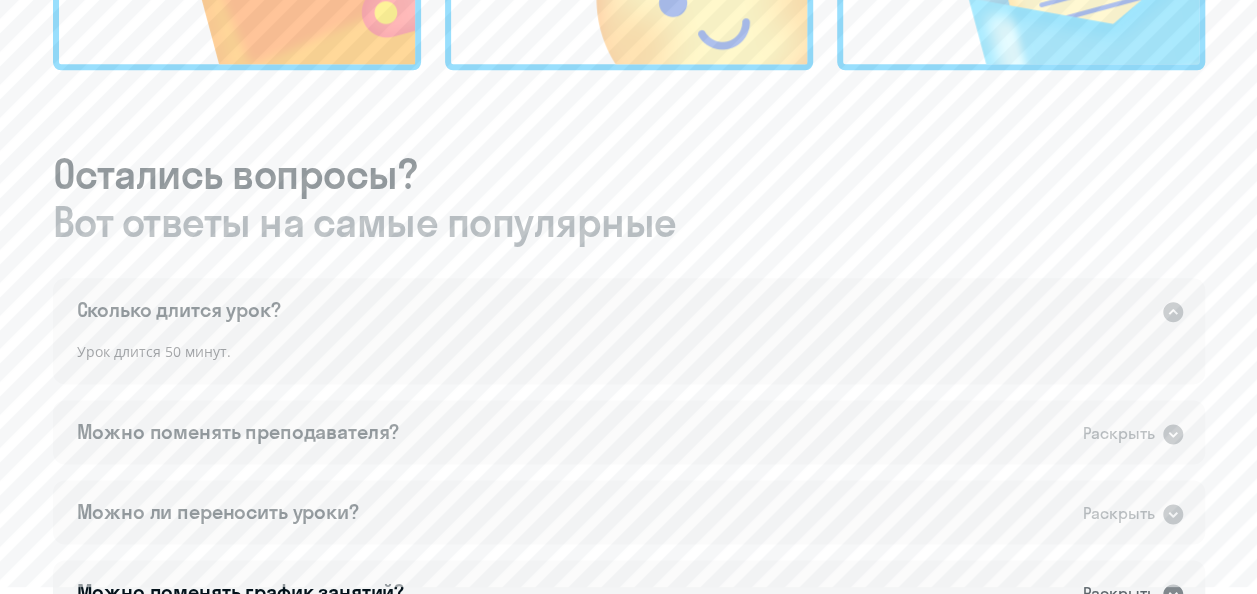 scroll, scrollTop: 1200, scrollLeft: 0, axis: vertical 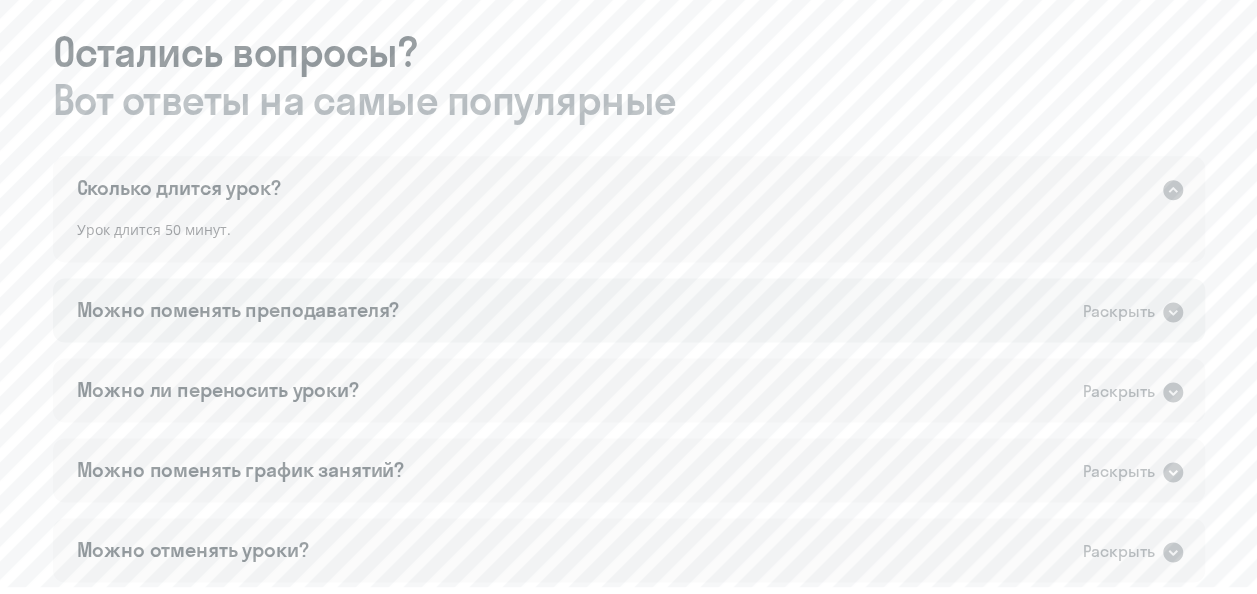 click 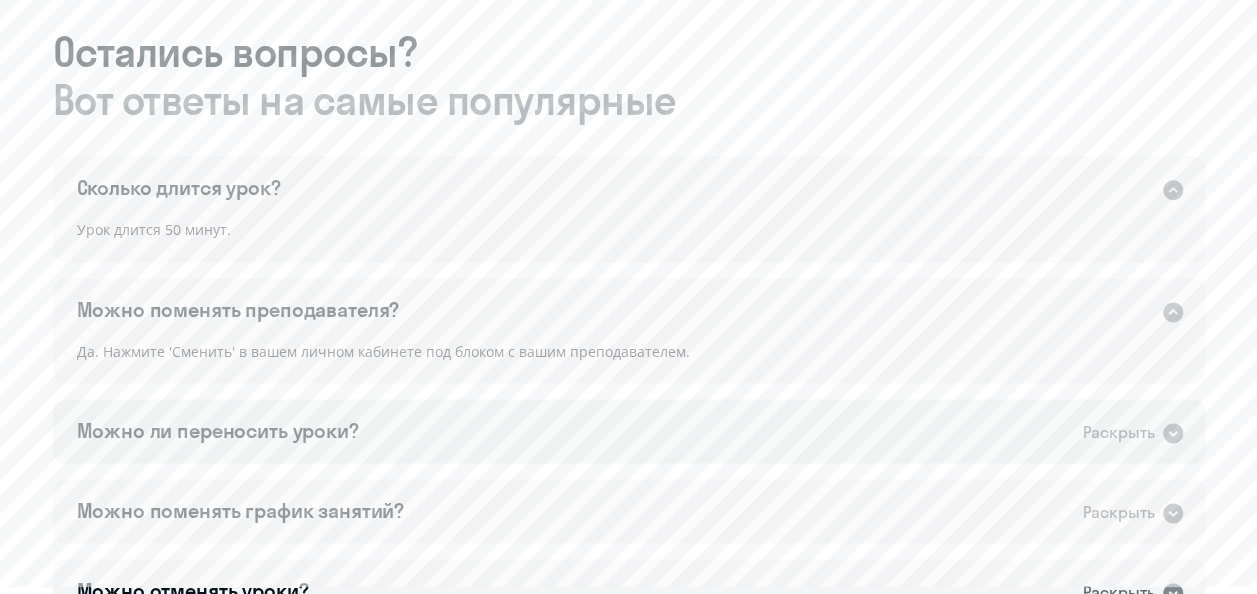 click 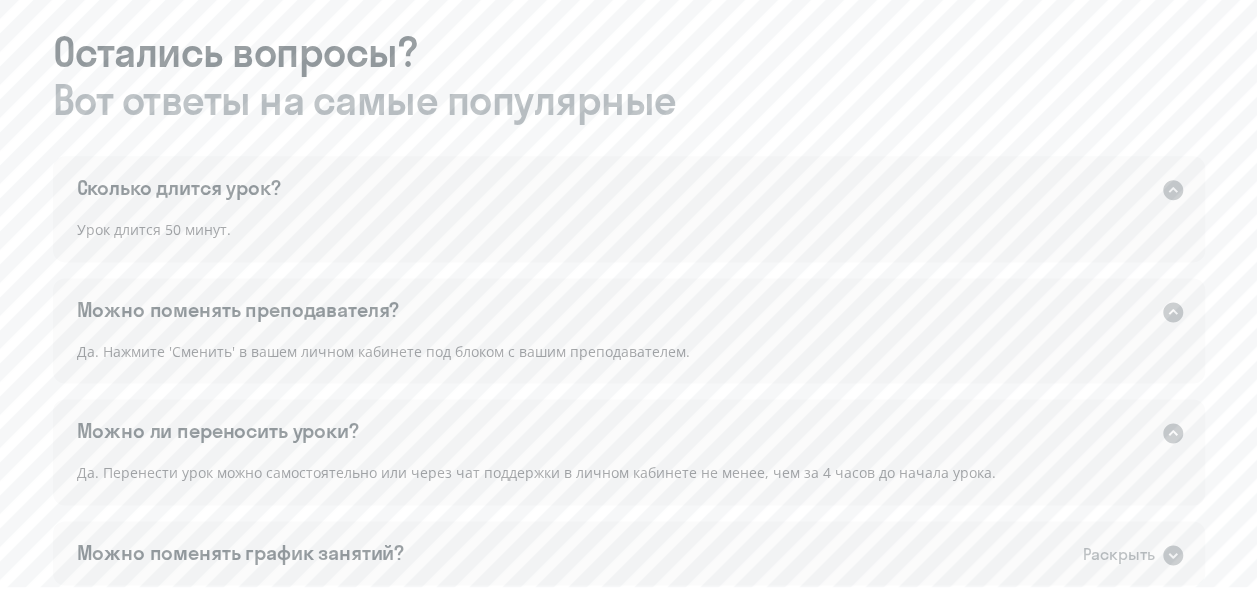drag, startPoint x: 218, startPoint y: 390, endPoint x: 780, endPoint y: 376, distance: 562.1744 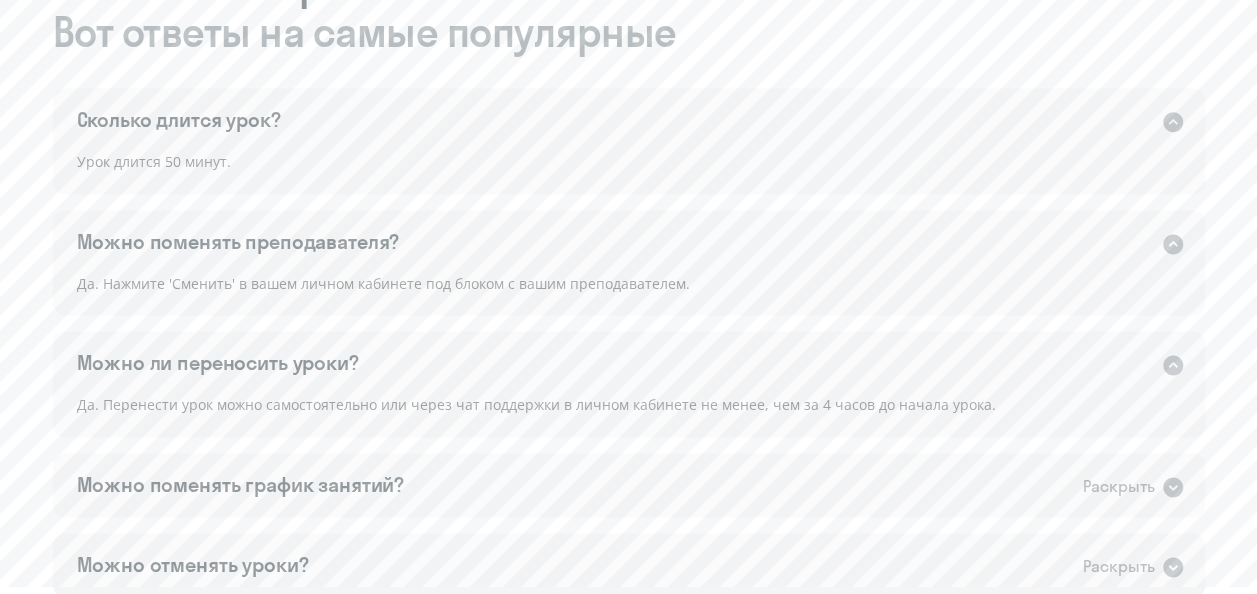scroll, scrollTop: 1300, scrollLeft: 0, axis: vertical 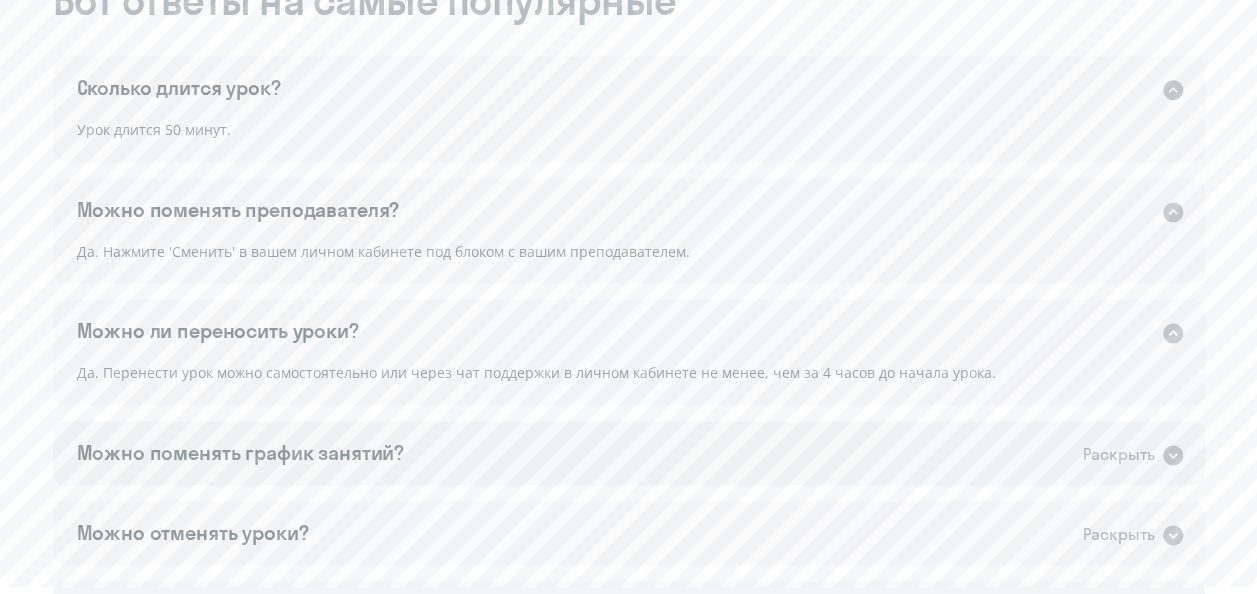 click 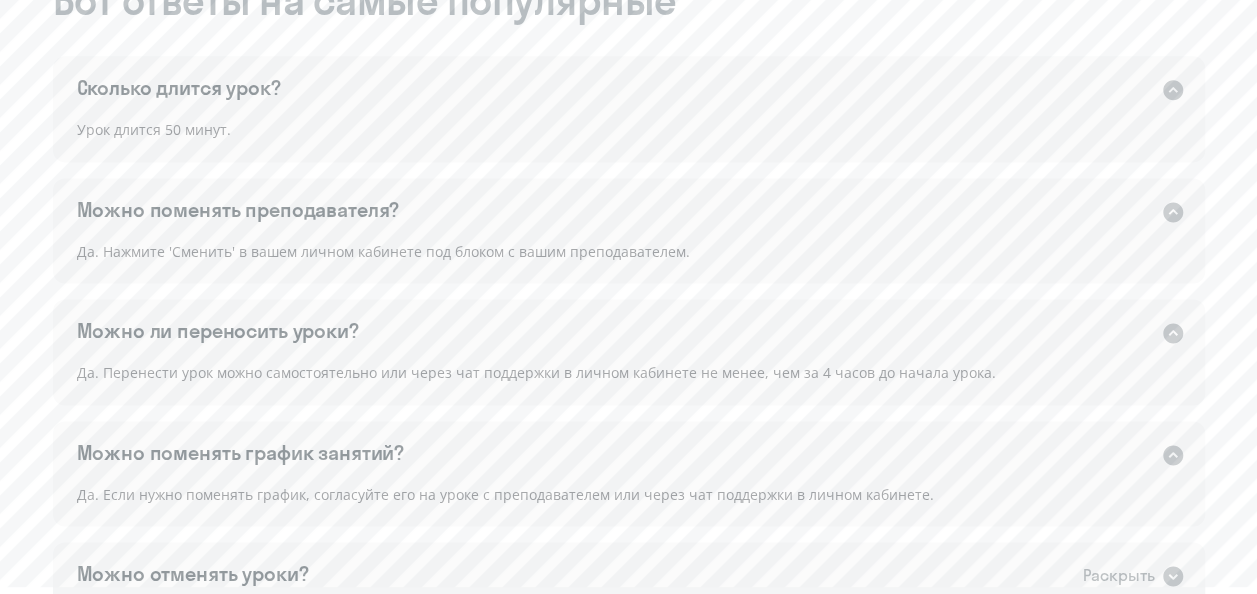 drag, startPoint x: 85, startPoint y: 409, endPoint x: 697, endPoint y: 428, distance: 612.29486 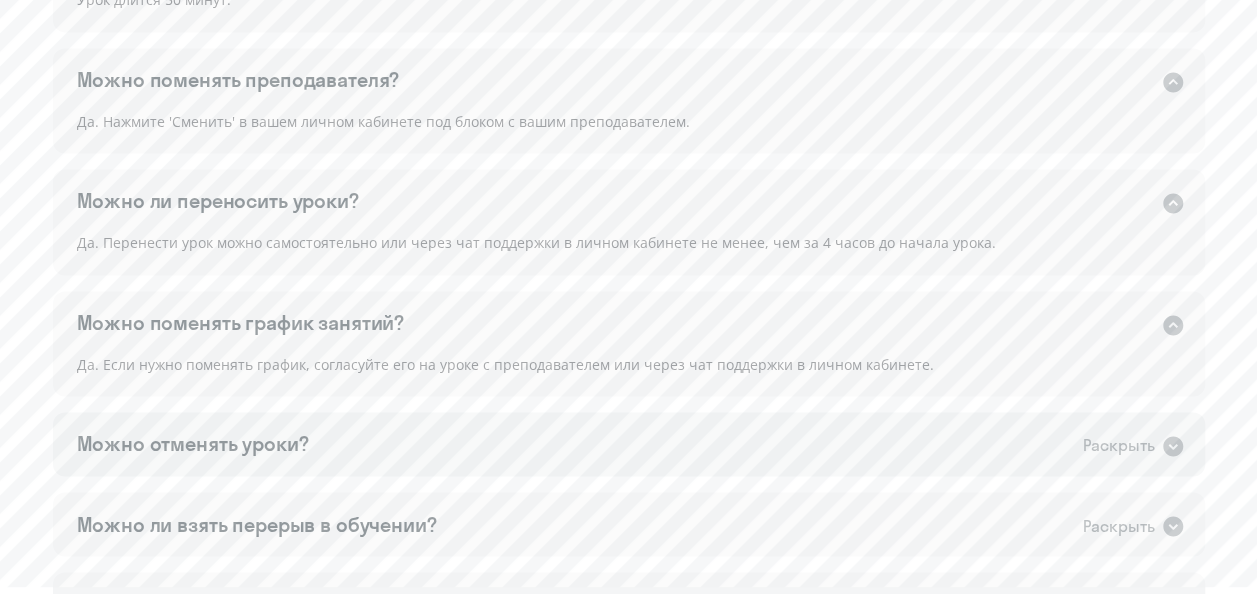 scroll, scrollTop: 1400, scrollLeft: 0, axis: vertical 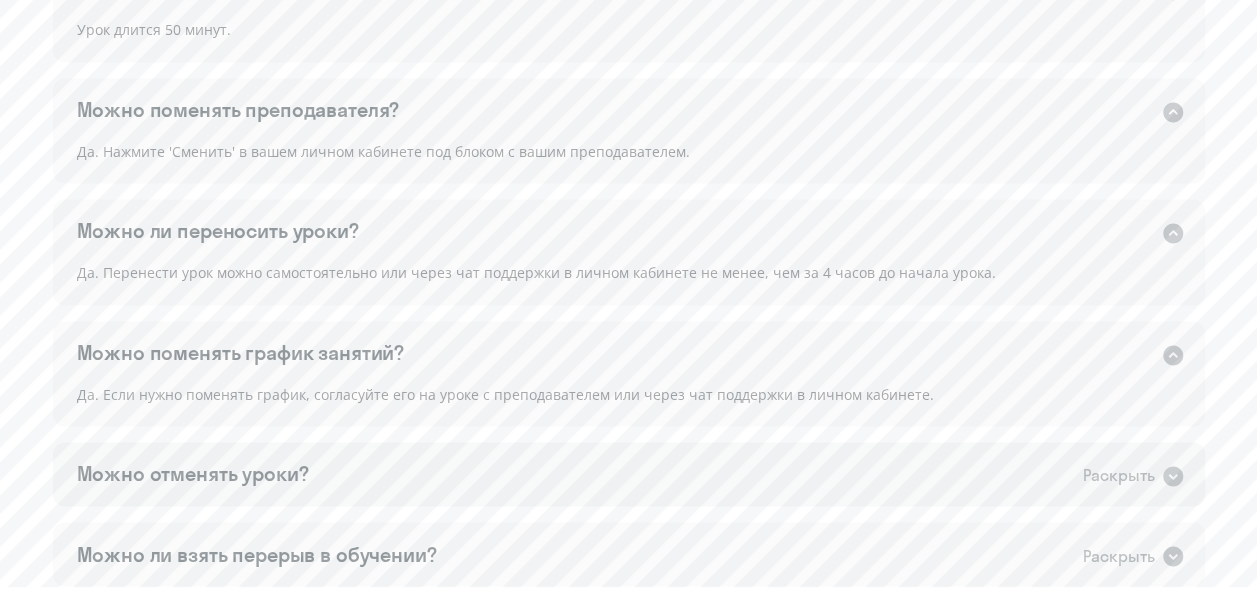 click 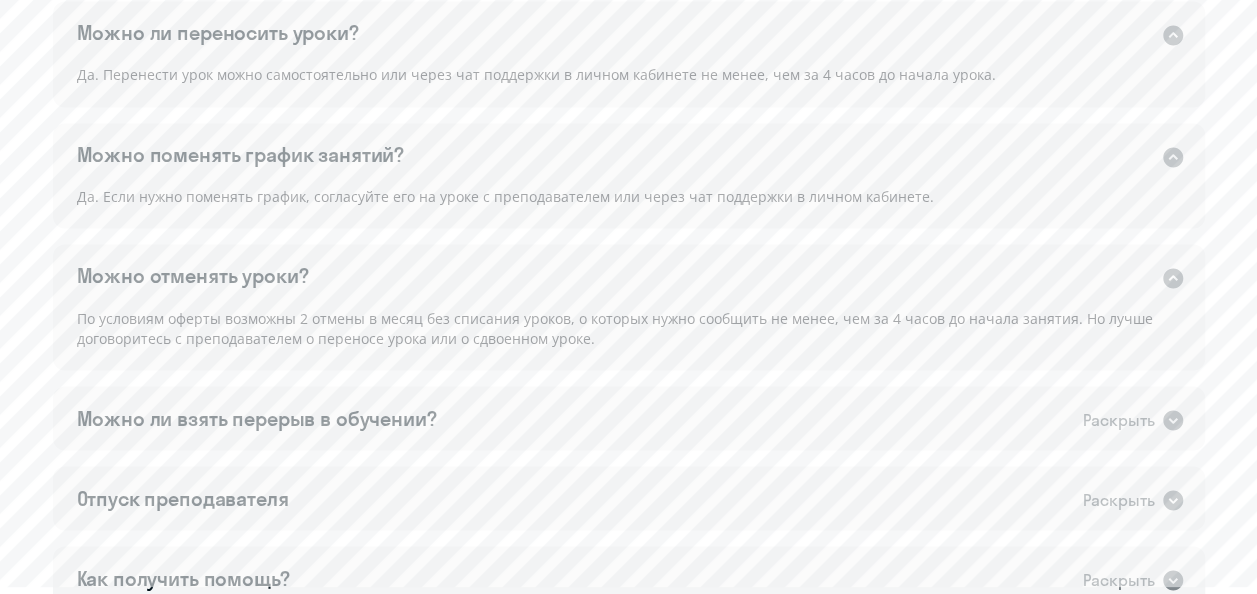 scroll, scrollTop: 1600, scrollLeft: 0, axis: vertical 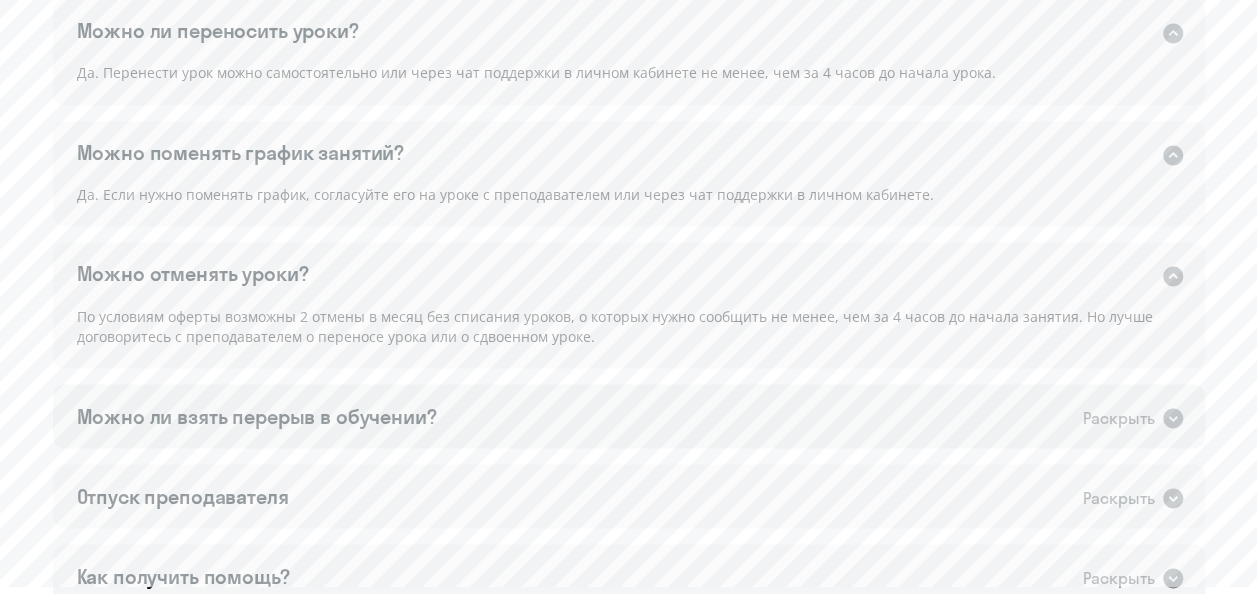 click 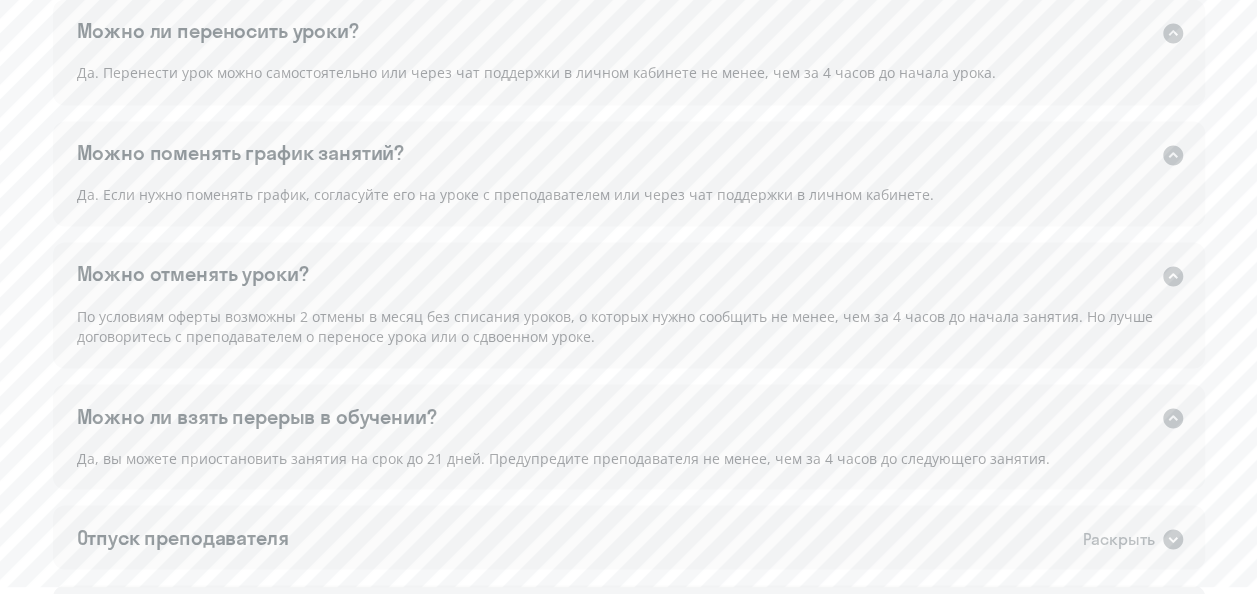 drag, startPoint x: 165, startPoint y: 373, endPoint x: 455, endPoint y: 375, distance: 290.0069 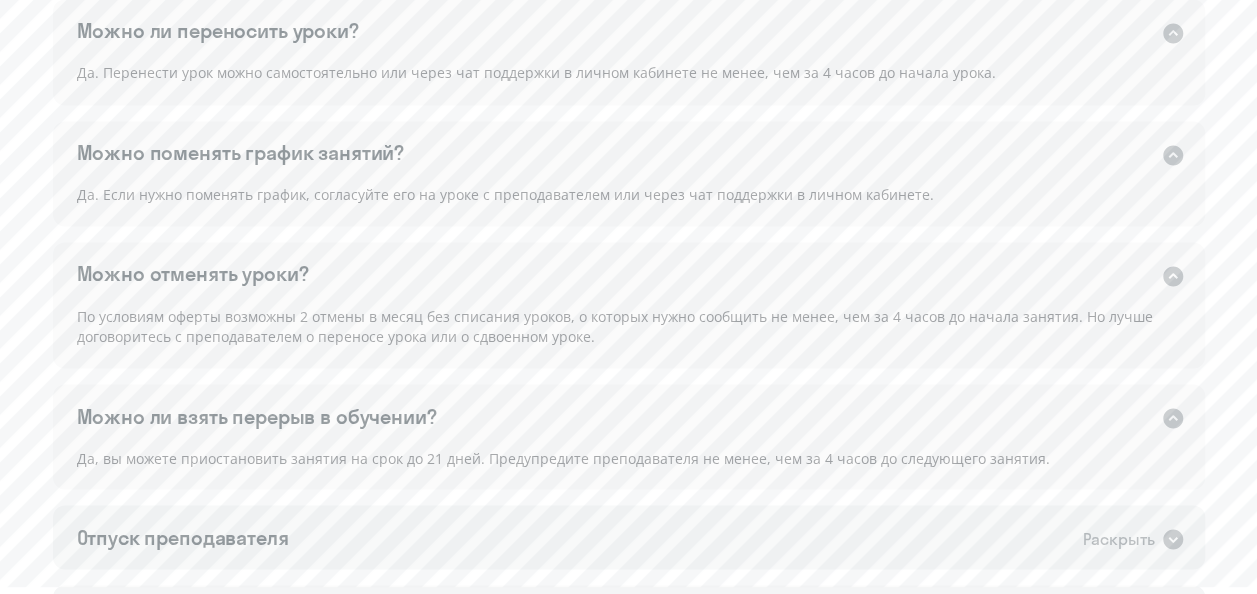 click 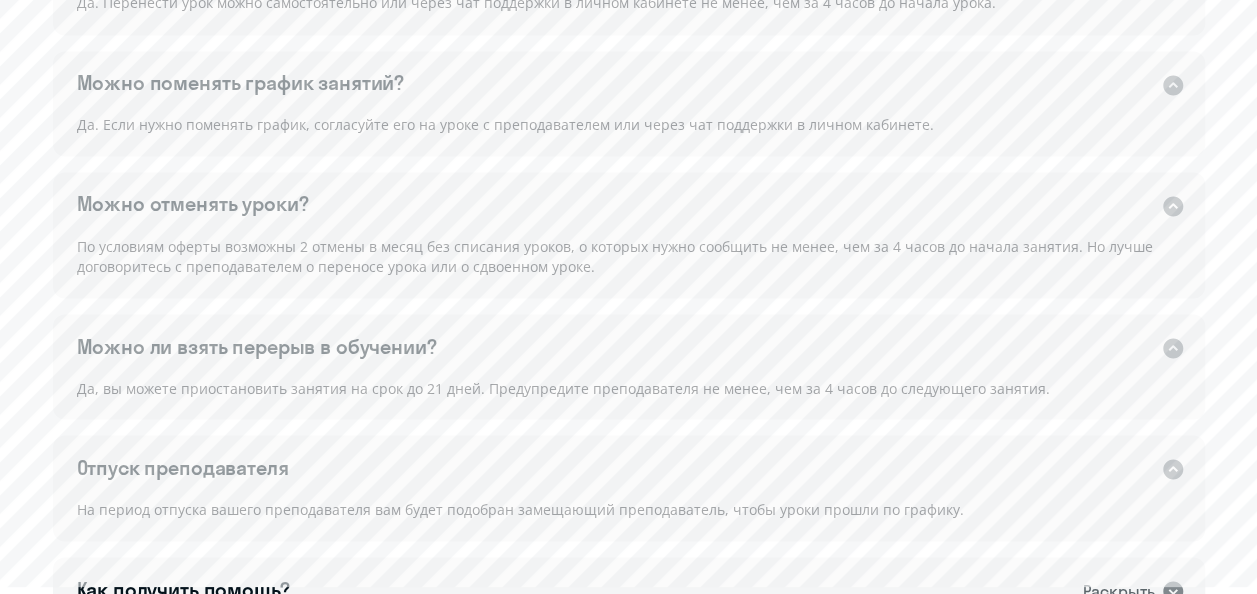 scroll, scrollTop: 1700, scrollLeft: 0, axis: vertical 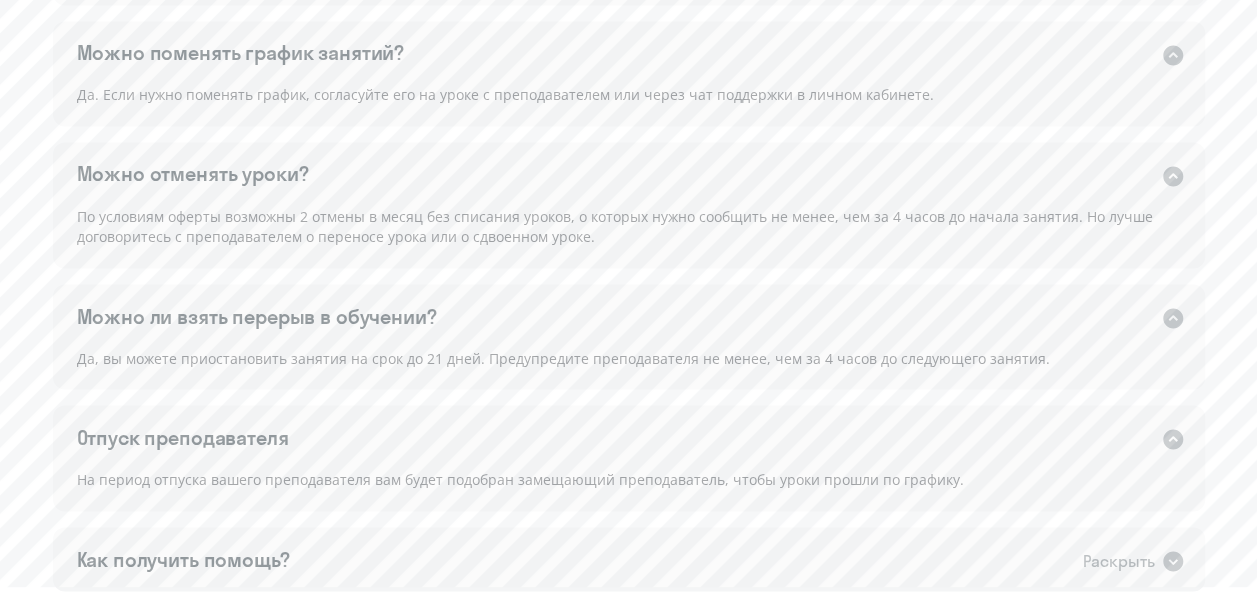 drag, startPoint x: 334, startPoint y: 392, endPoint x: 958, endPoint y: 412, distance: 624.32043 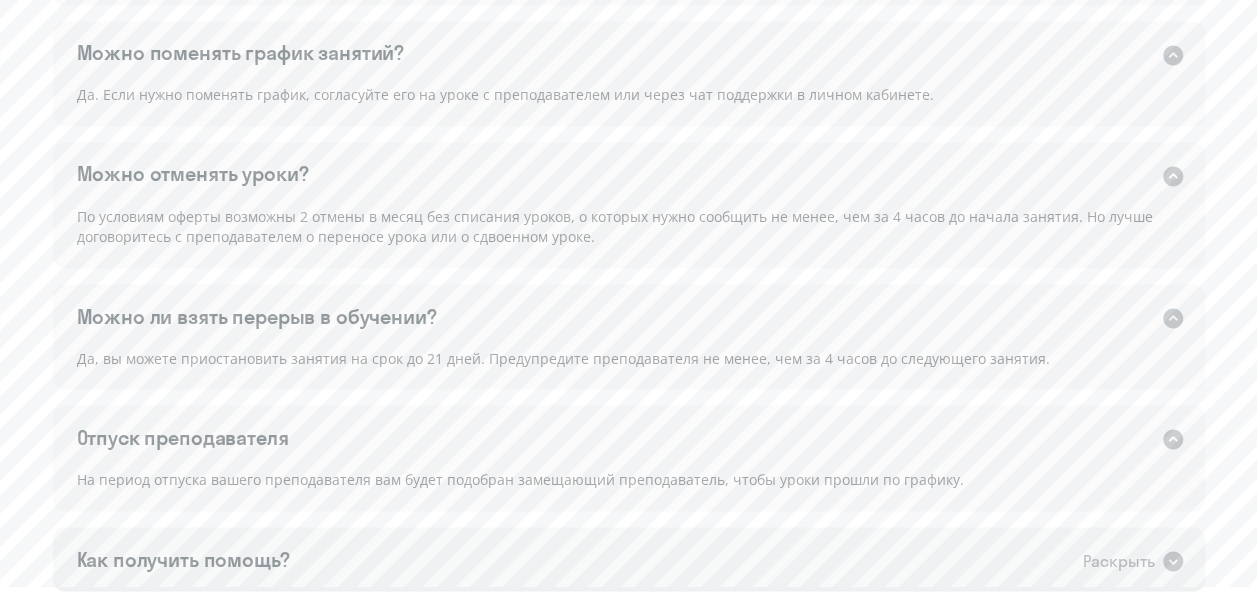 click 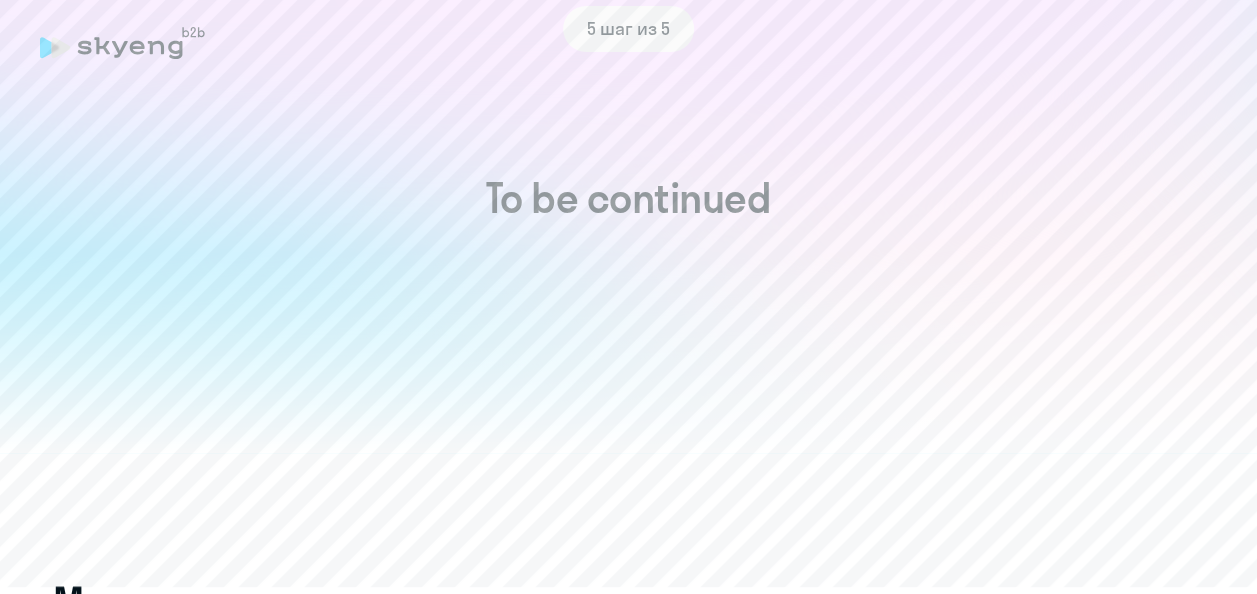 scroll, scrollTop: 0, scrollLeft: 0, axis: both 